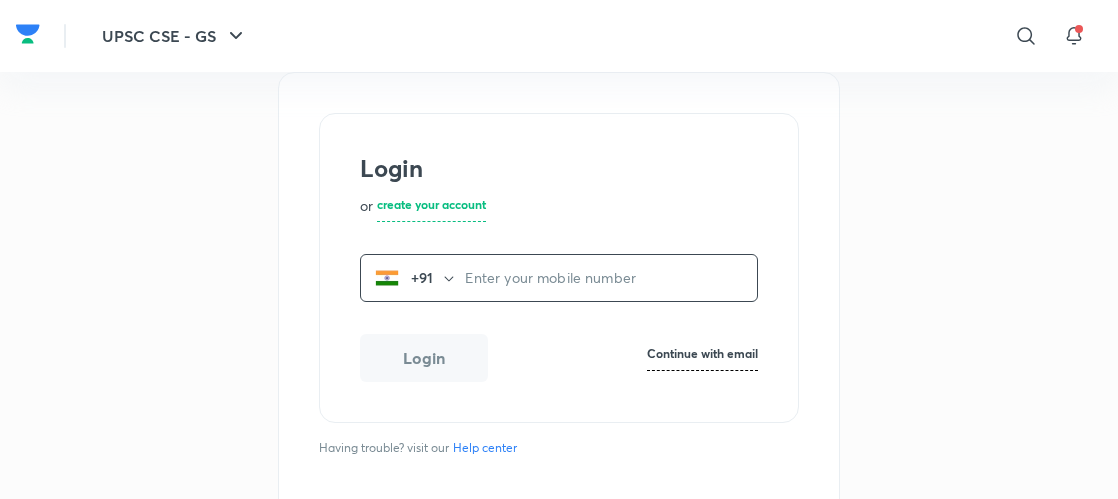 scroll, scrollTop: 0, scrollLeft: 0, axis: both 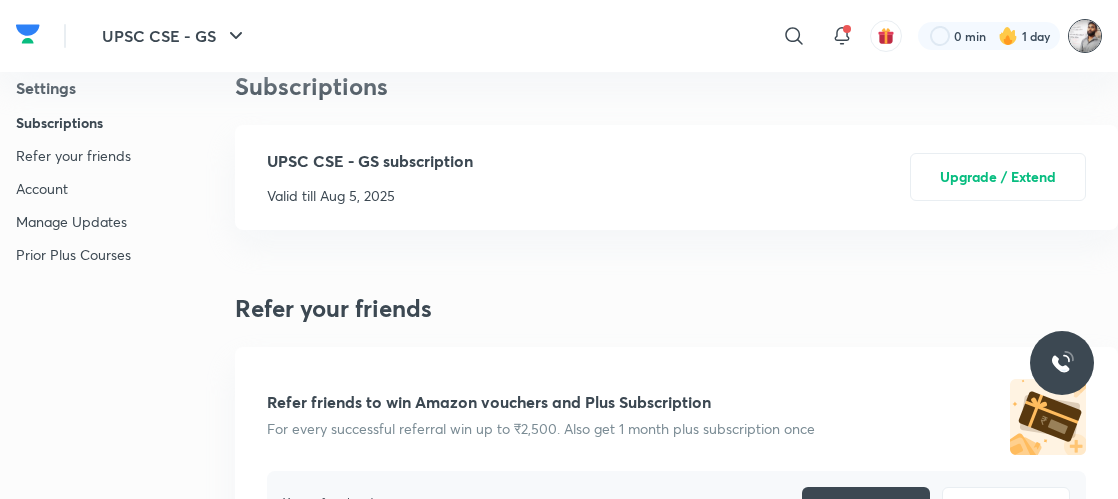 click at bounding box center [1085, 36] 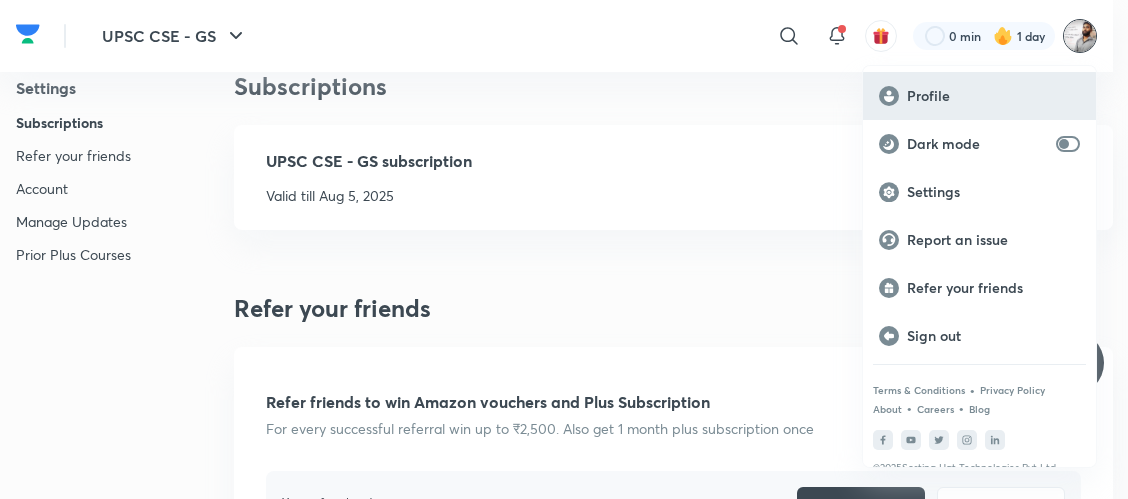 click on "Profile" at bounding box center [993, 96] 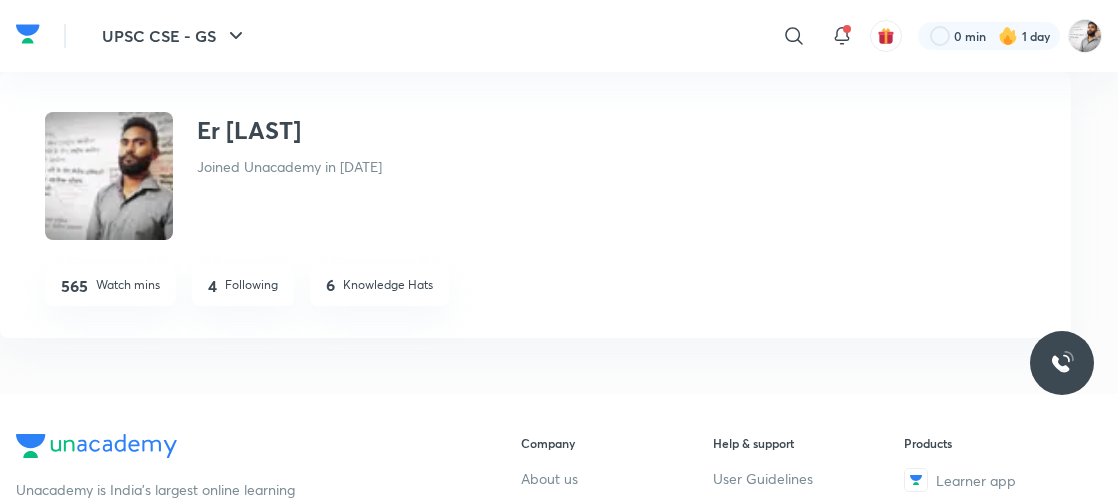 click on "Following" at bounding box center (251, 285) 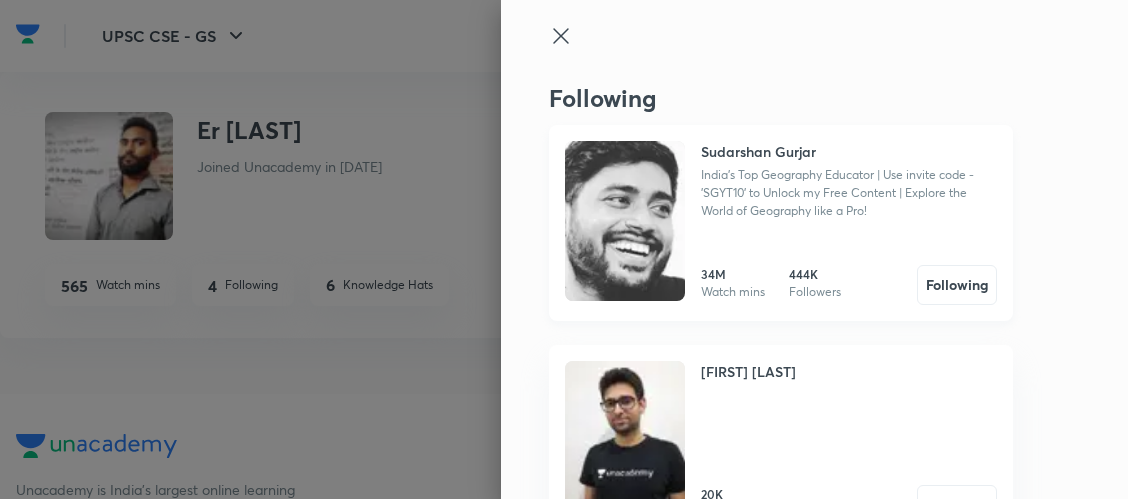 click at bounding box center (625, 221) 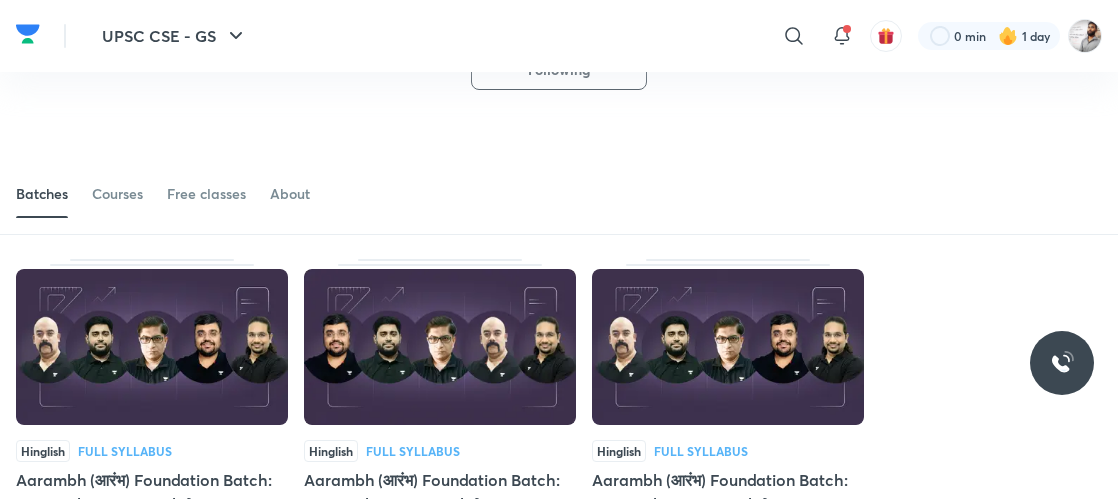 scroll, scrollTop: 120, scrollLeft: 0, axis: vertical 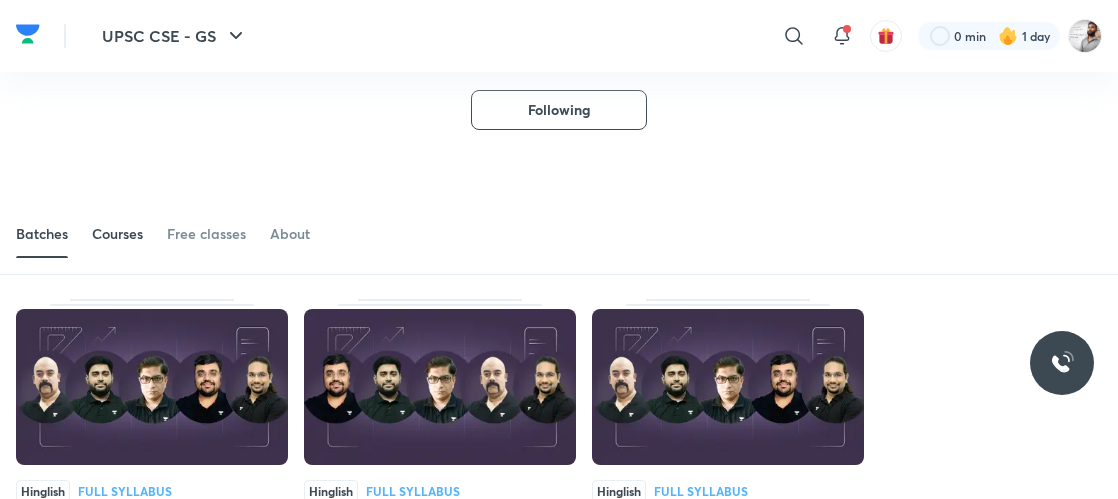 click on "Courses" at bounding box center (117, 234) 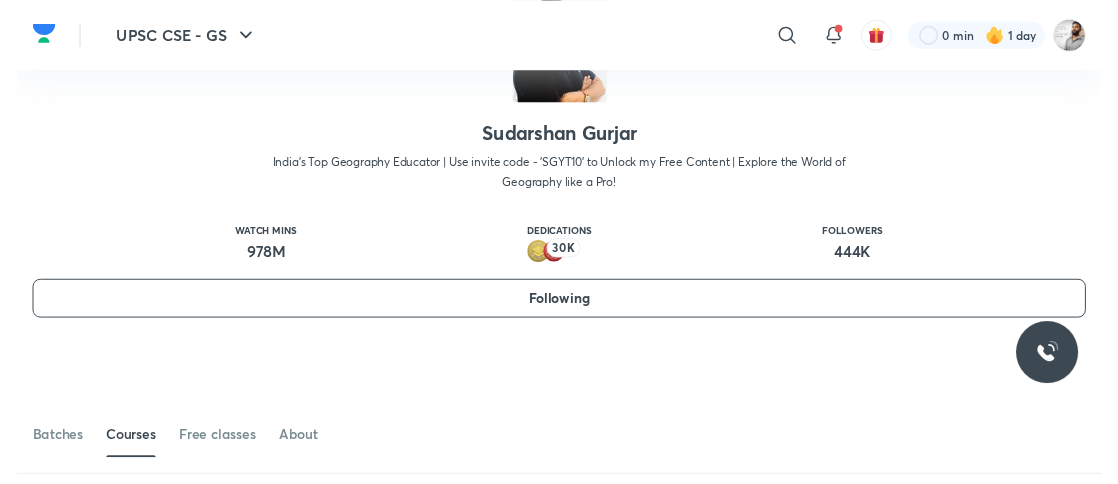 scroll, scrollTop: 160, scrollLeft: 0, axis: vertical 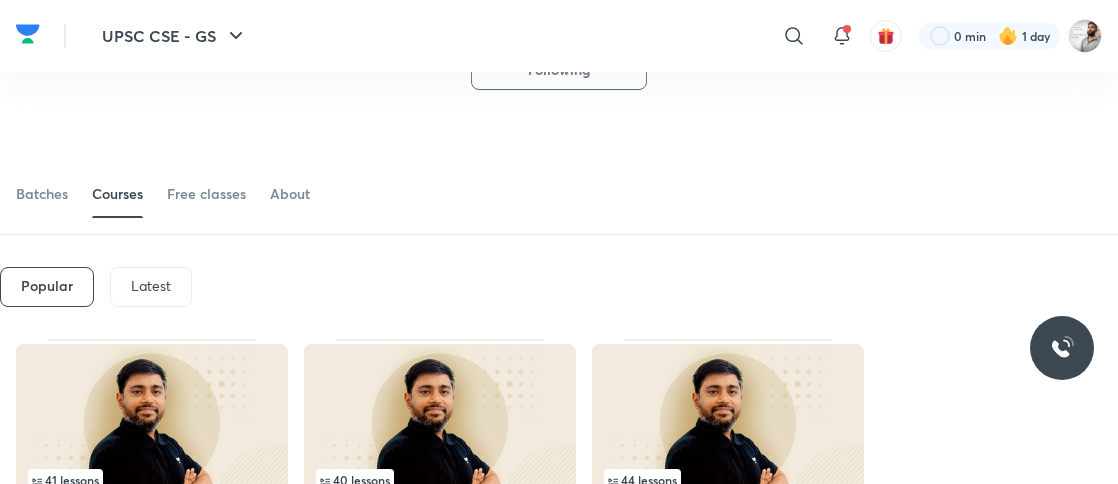 click on "Batches Courses Free classes About" at bounding box center (559, 162) 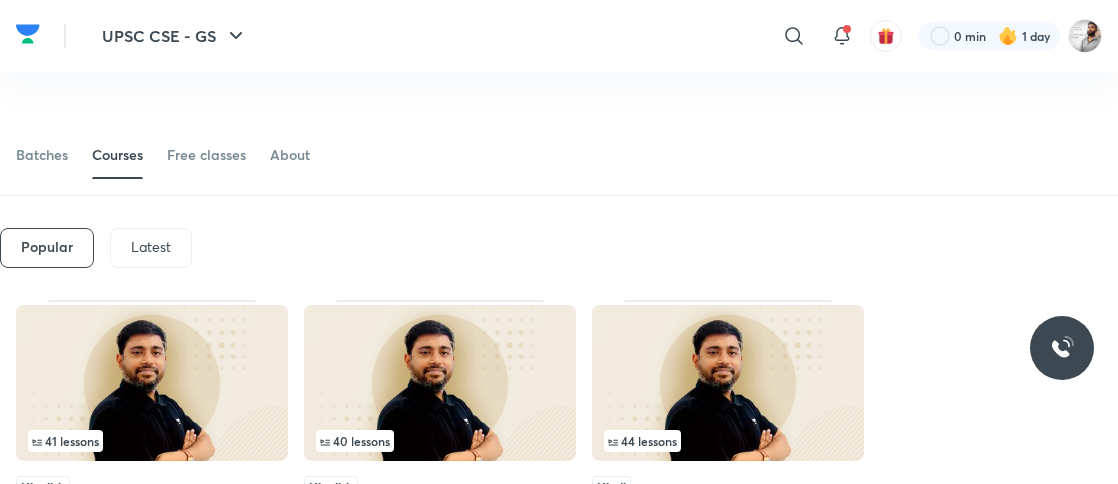 scroll, scrollTop: 160, scrollLeft: 0, axis: vertical 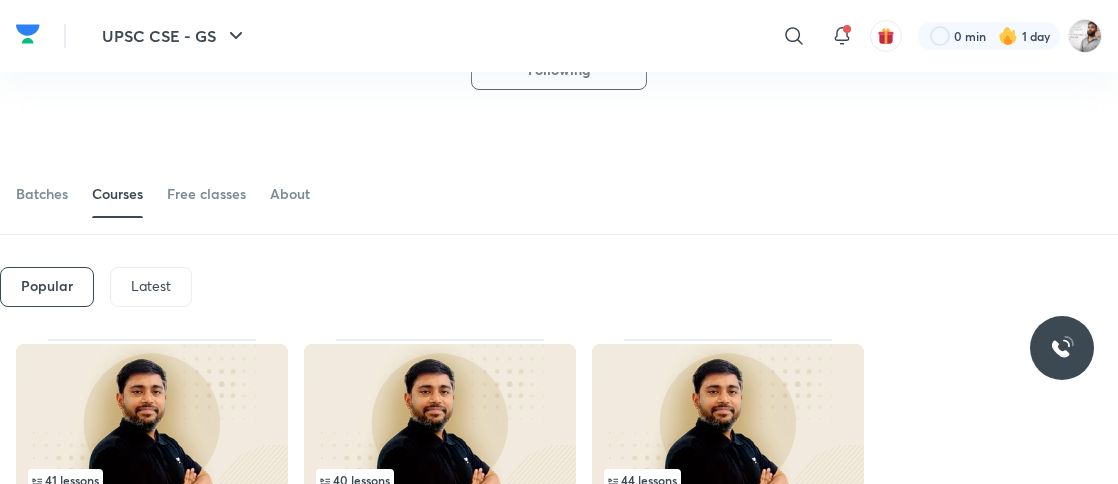 click on "Latest" at bounding box center [151, 286] 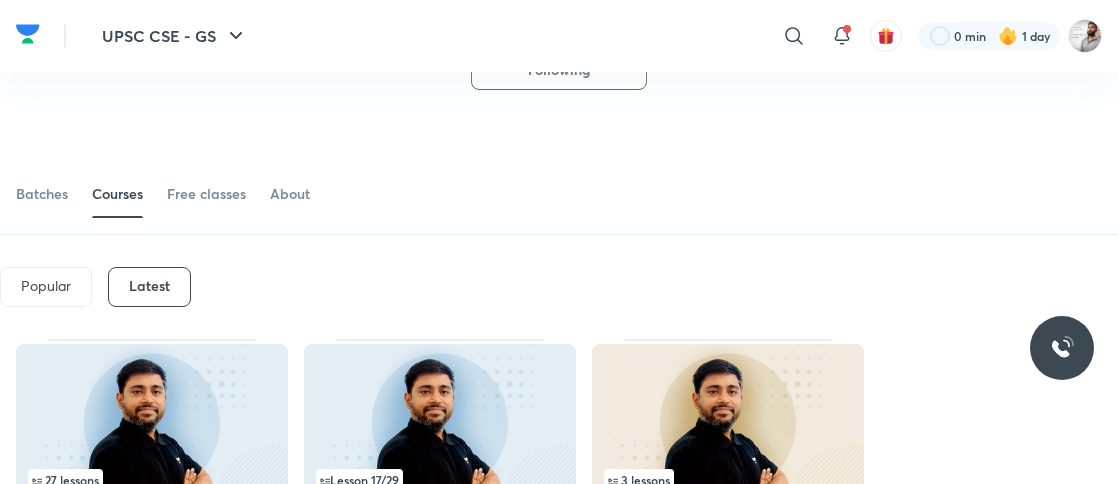 click on "Batches Courses Free classes About" at bounding box center [559, 194] 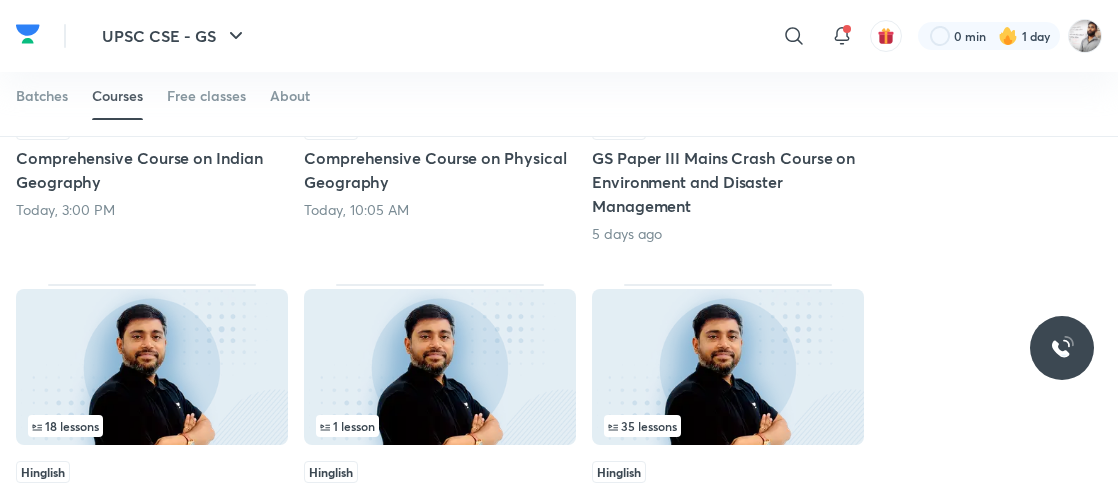 scroll, scrollTop: 560, scrollLeft: 0, axis: vertical 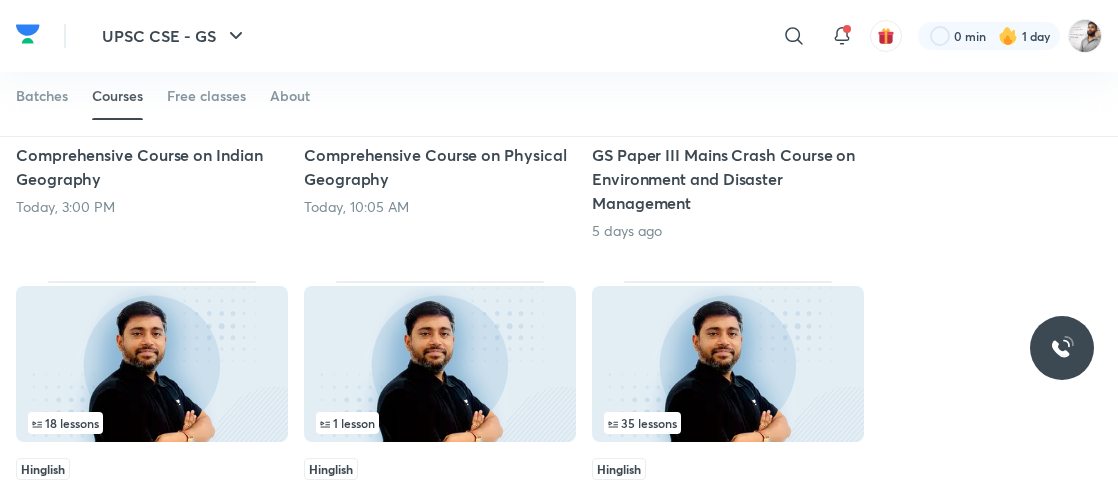 click on "35   lessons" at bounding box center (642, 423) 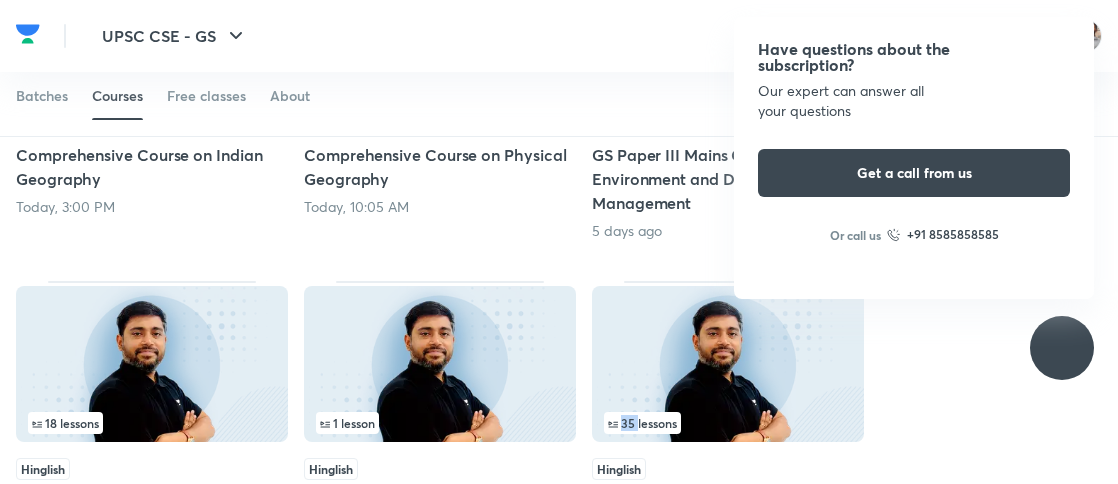 click on "35   lessons" at bounding box center [642, 423] 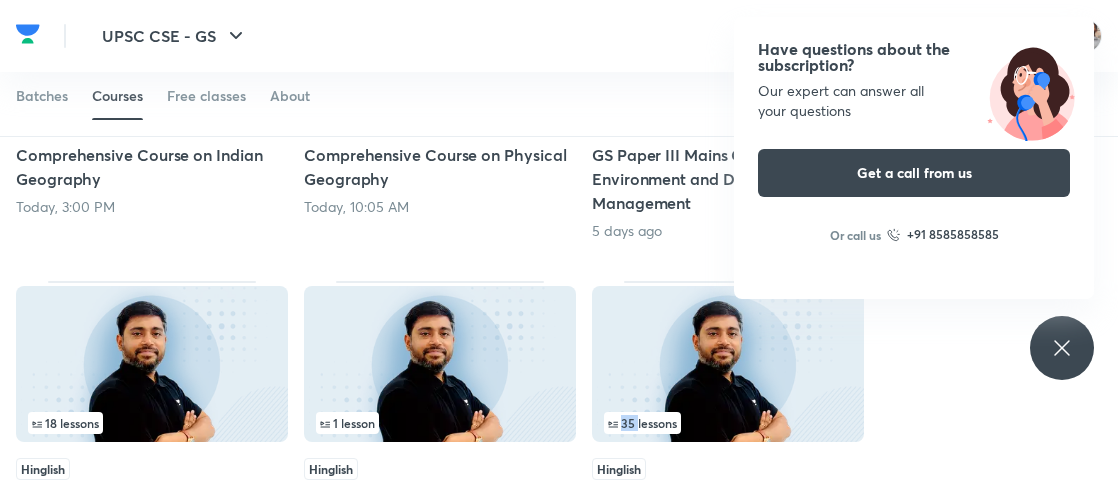 scroll, scrollTop: 0, scrollLeft: 0, axis: both 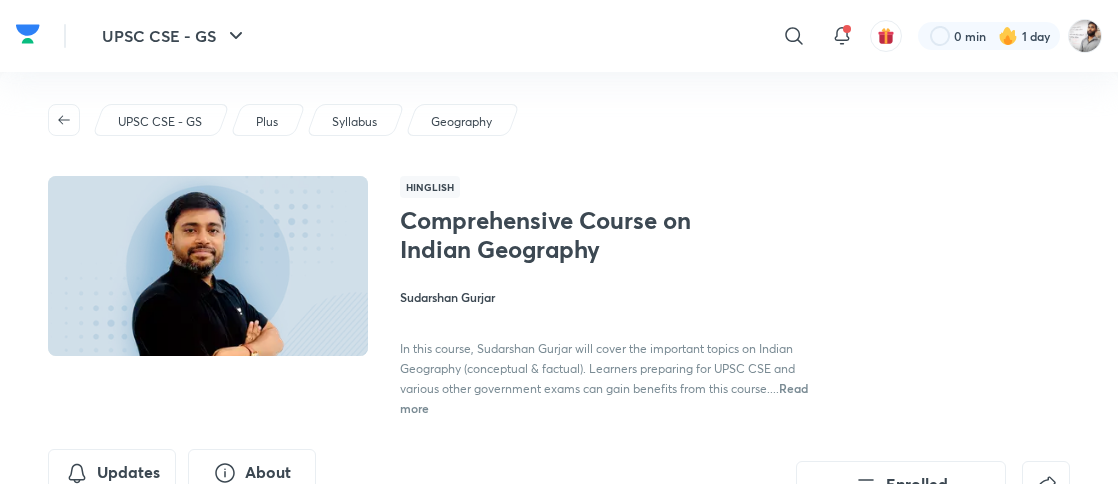 click on "Comprehensive Course on Indian Geography [PERSON] In this course, [PERSON] will cover the important topics on Indian Geography (conceptual & factual). Learners preparing for UPSC CSE and various other government exams can gain benefits from this course.... Read more" at bounding box center [735, 311] 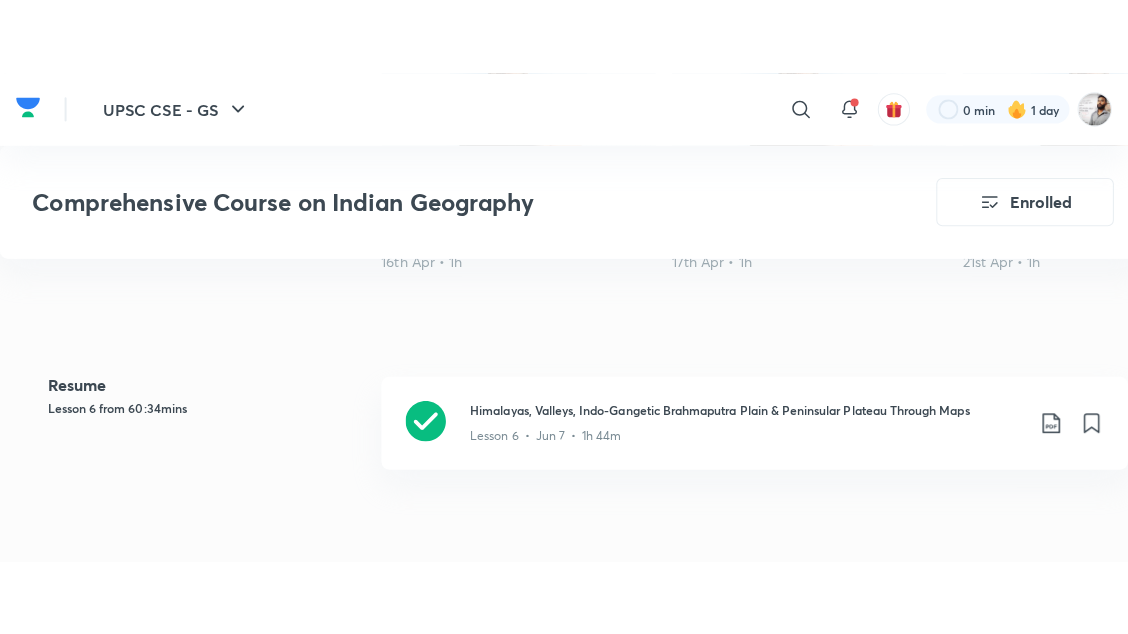 scroll, scrollTop: 840, scrollLeft: 0, axis: vertical 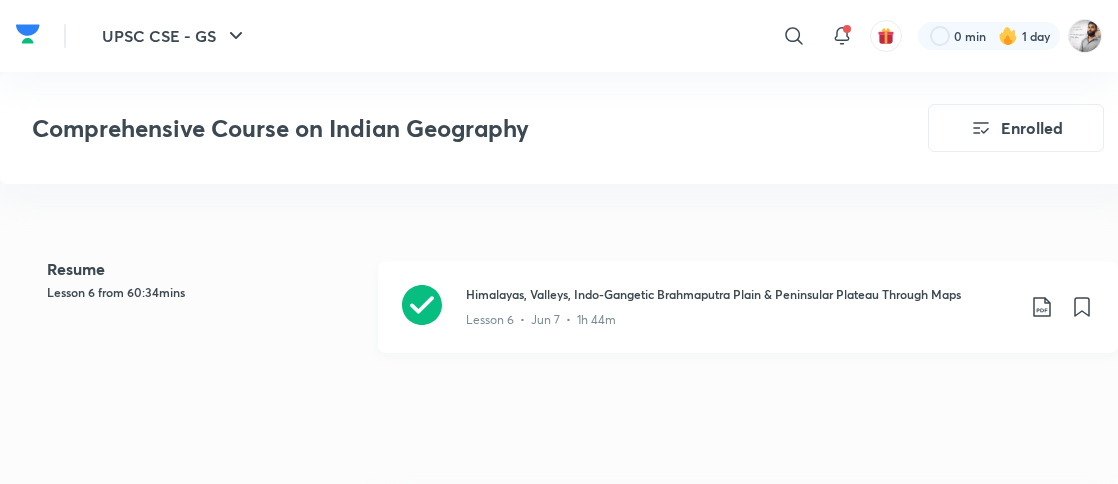 click on "Lesson 6  •  Jun 7  •  1h 44m" at bounding box center [541, 320] 